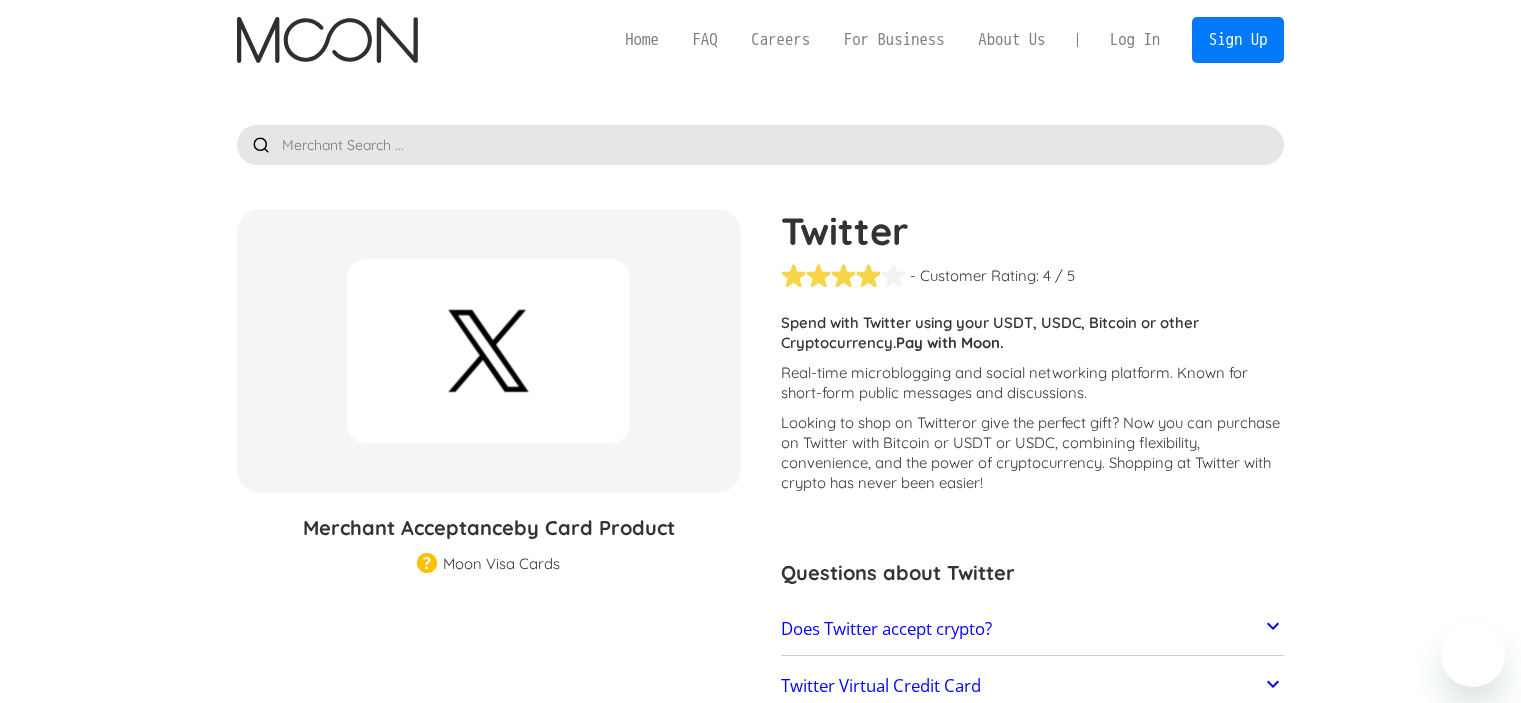 scroll, scrollTop: 0, scrollLeft: 0, axis: both 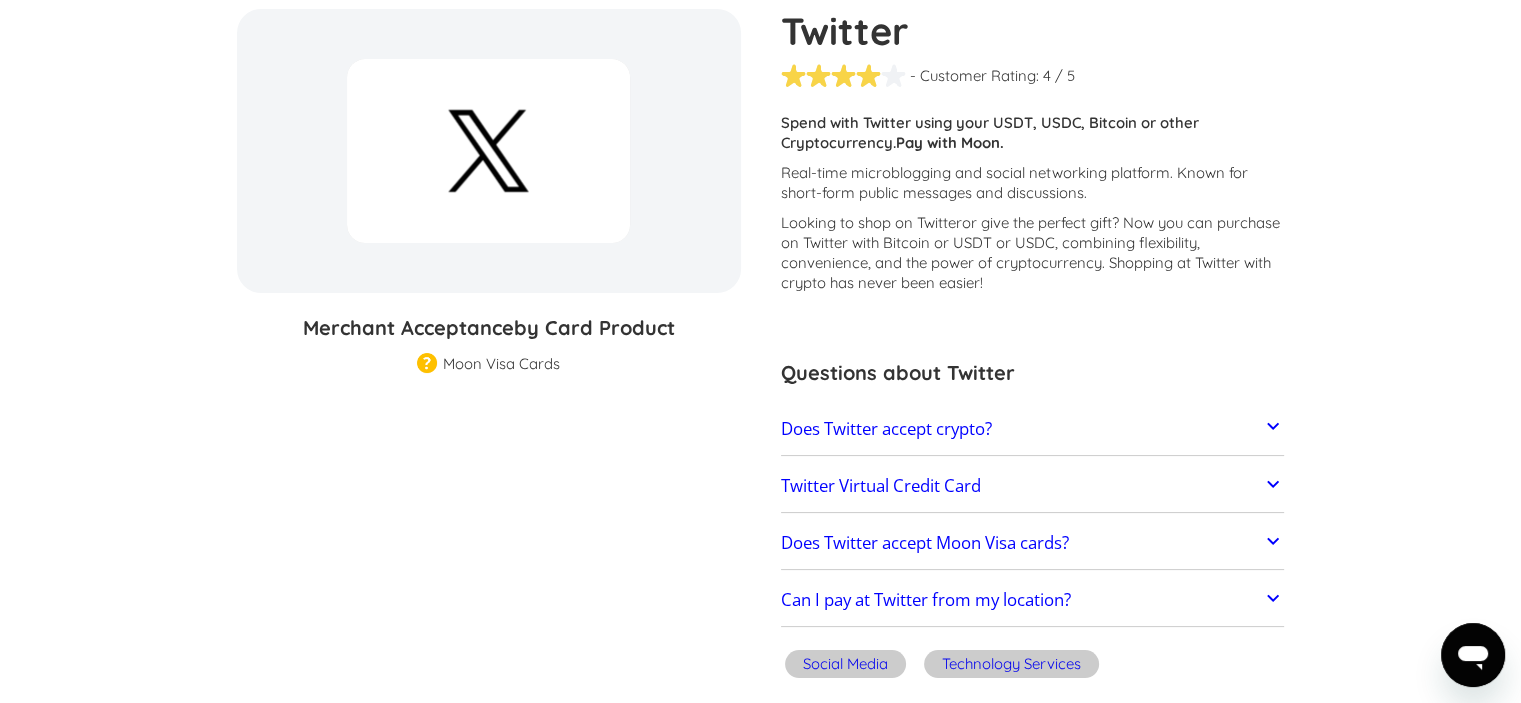 click 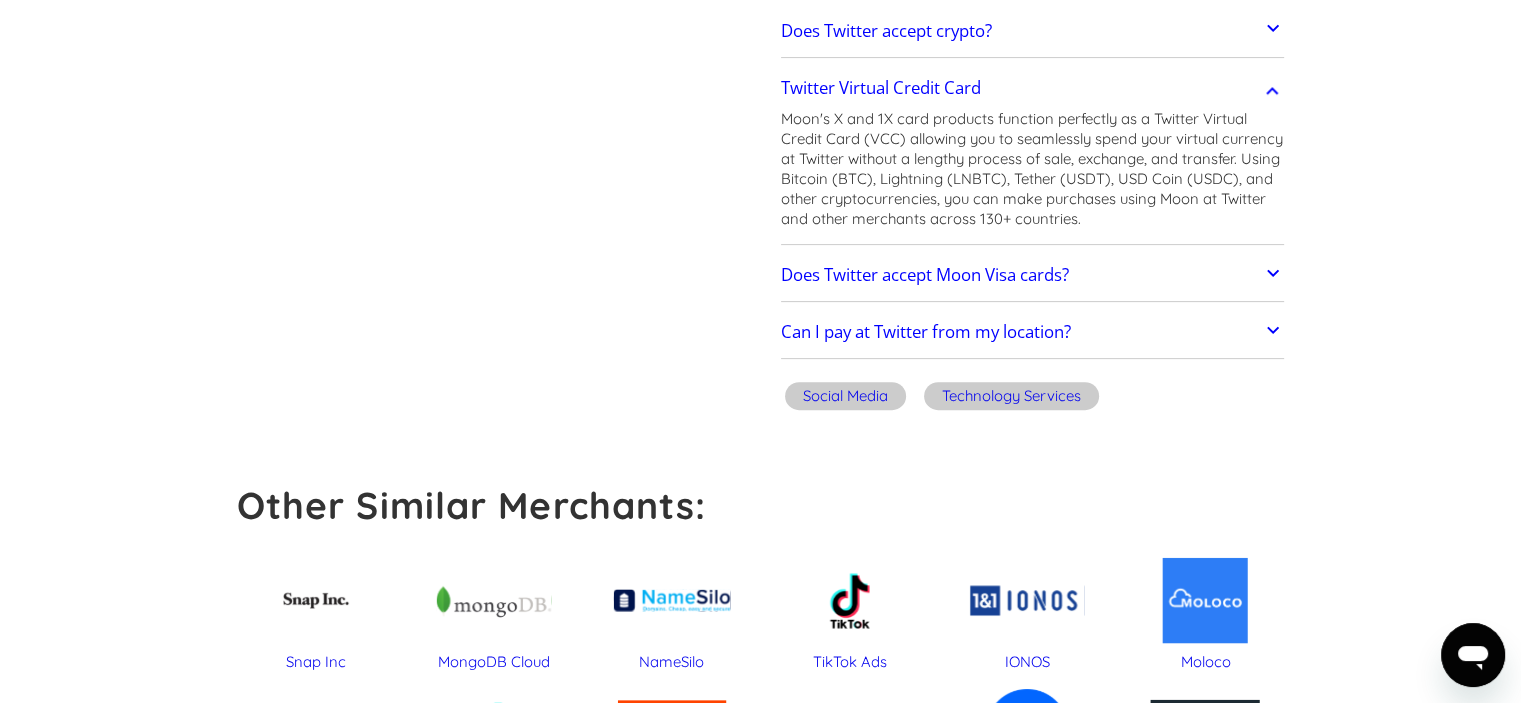 scroll, scrollTop: 600, scrollLeft: 0, axis: vertical 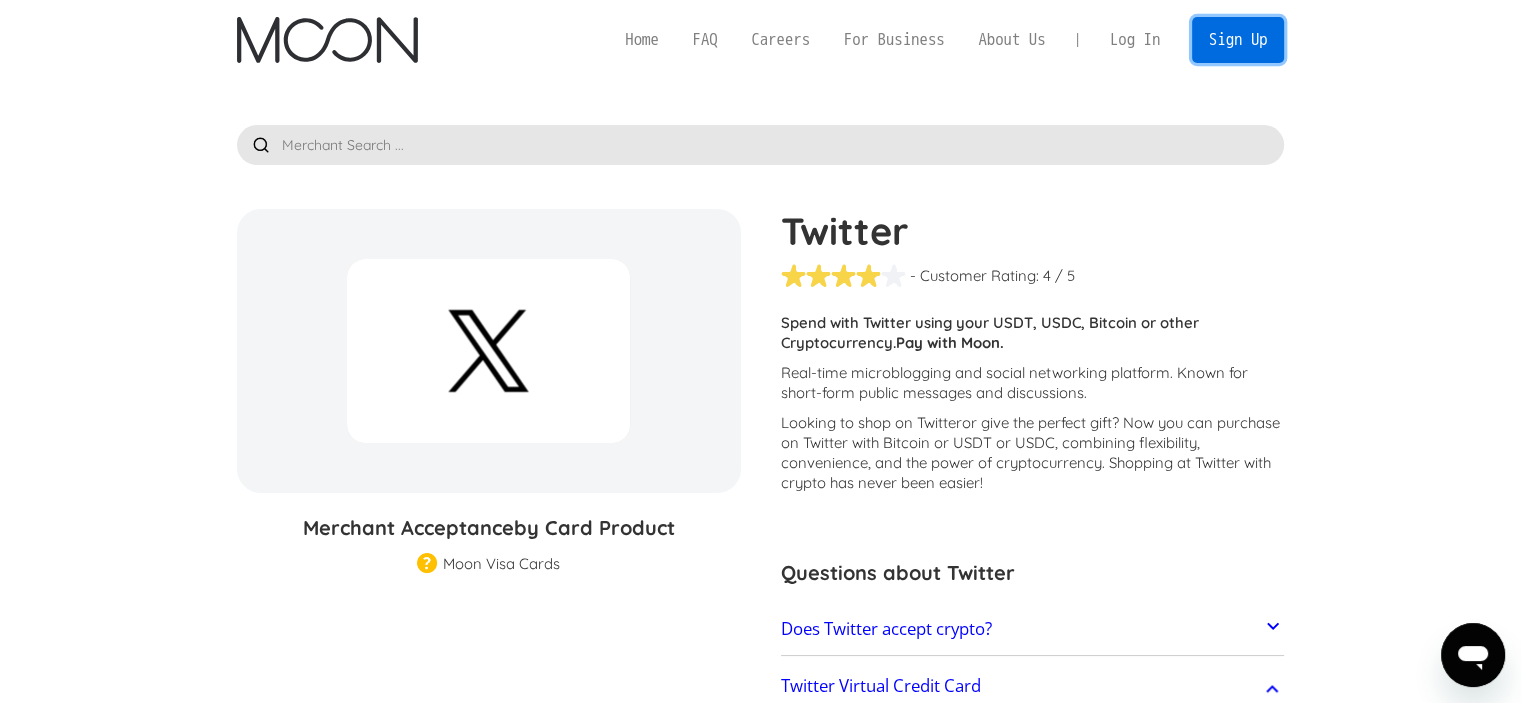 click on "Sign Up" at bounding box center (1238, 39) 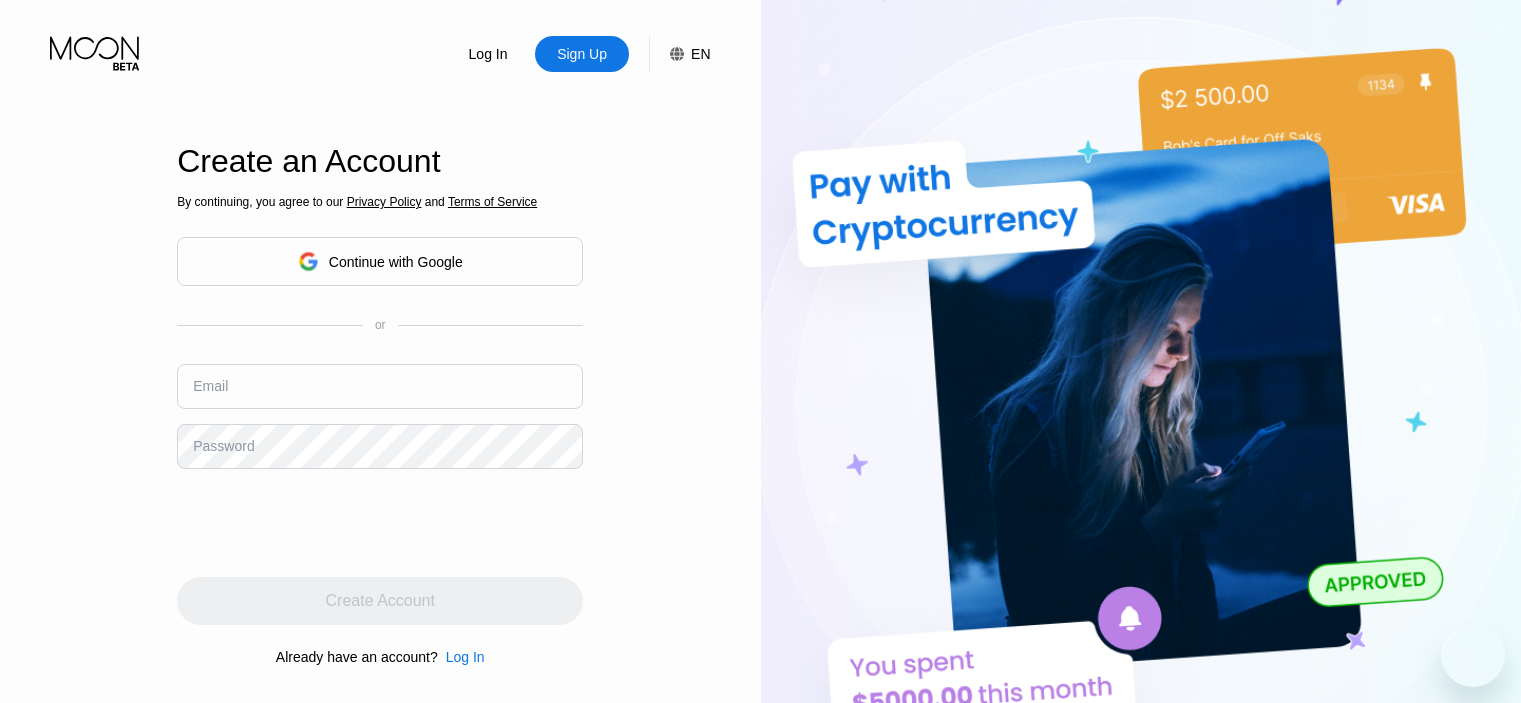 scroll, scrollTop: 0, scrollLeft: 0, axis: both 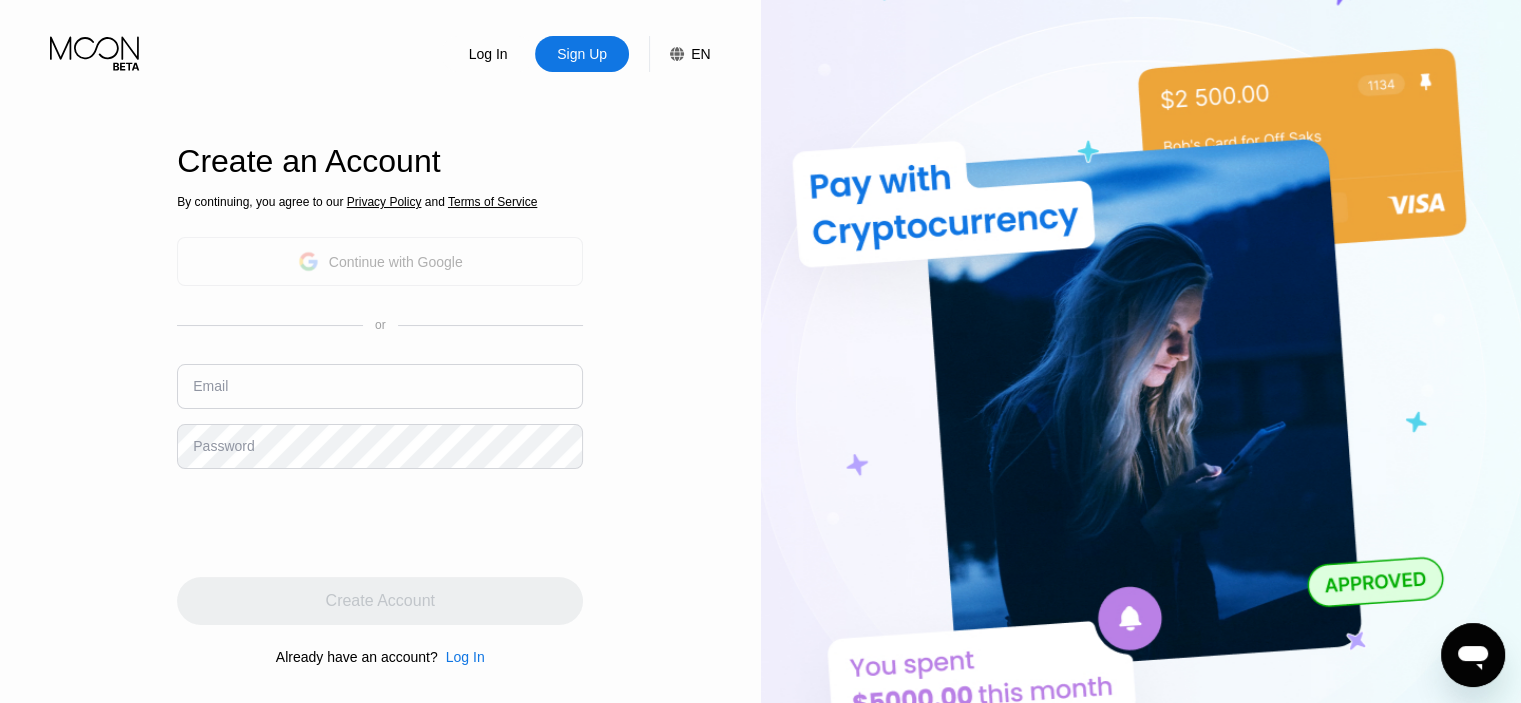 click on "Continue with Google" at bounding box center [380, 261] 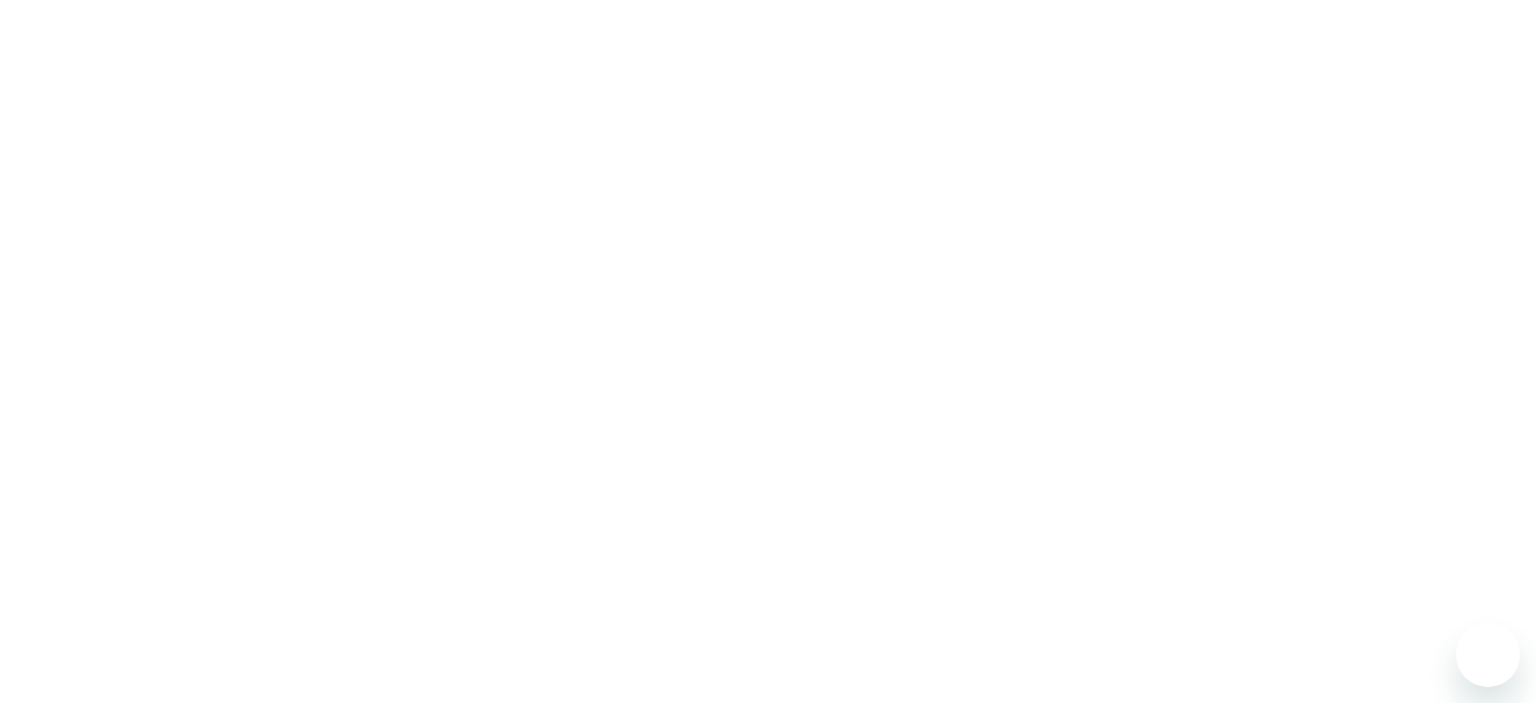 scroll, scrollTop: 0, scrollLeft: 0, axis: both 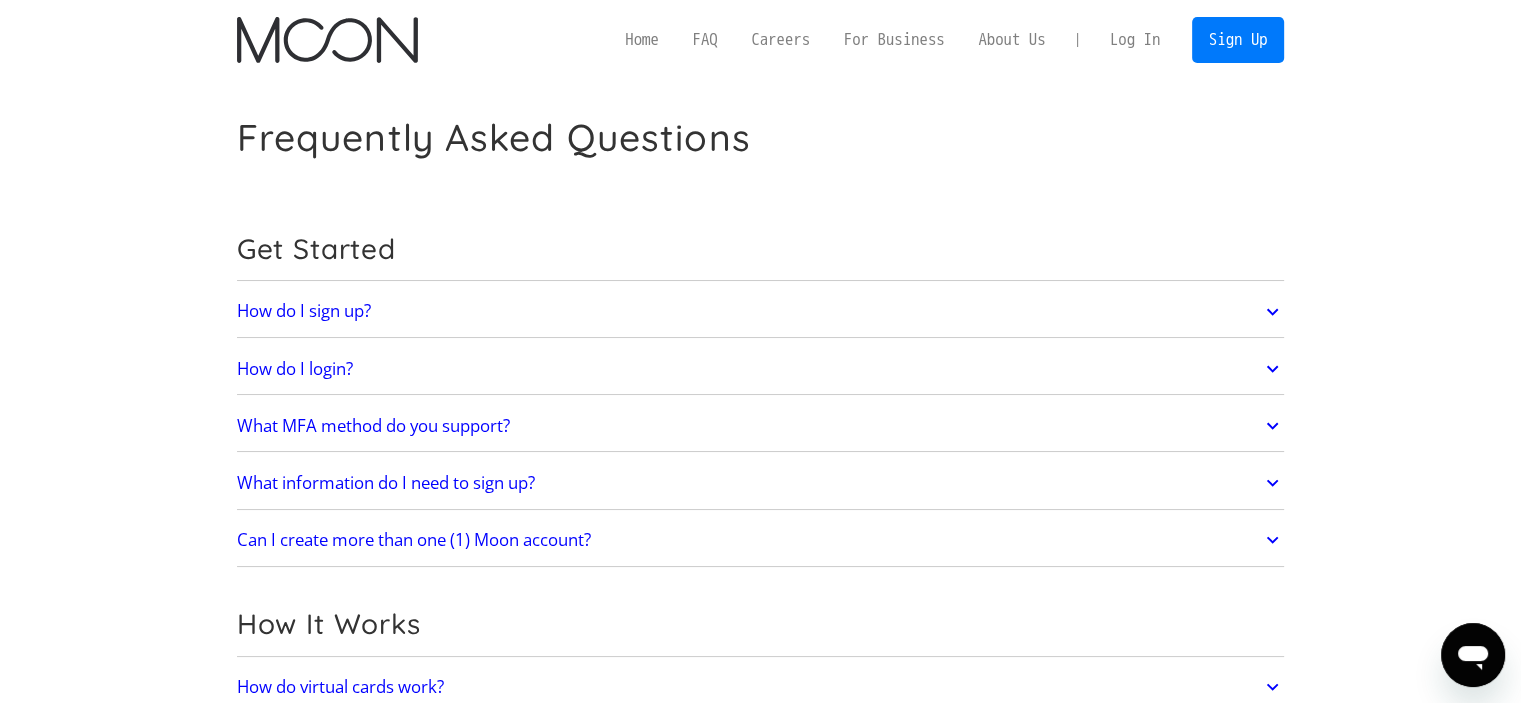 click on "What MFA method do you support?" at bounding box center (761, 426) 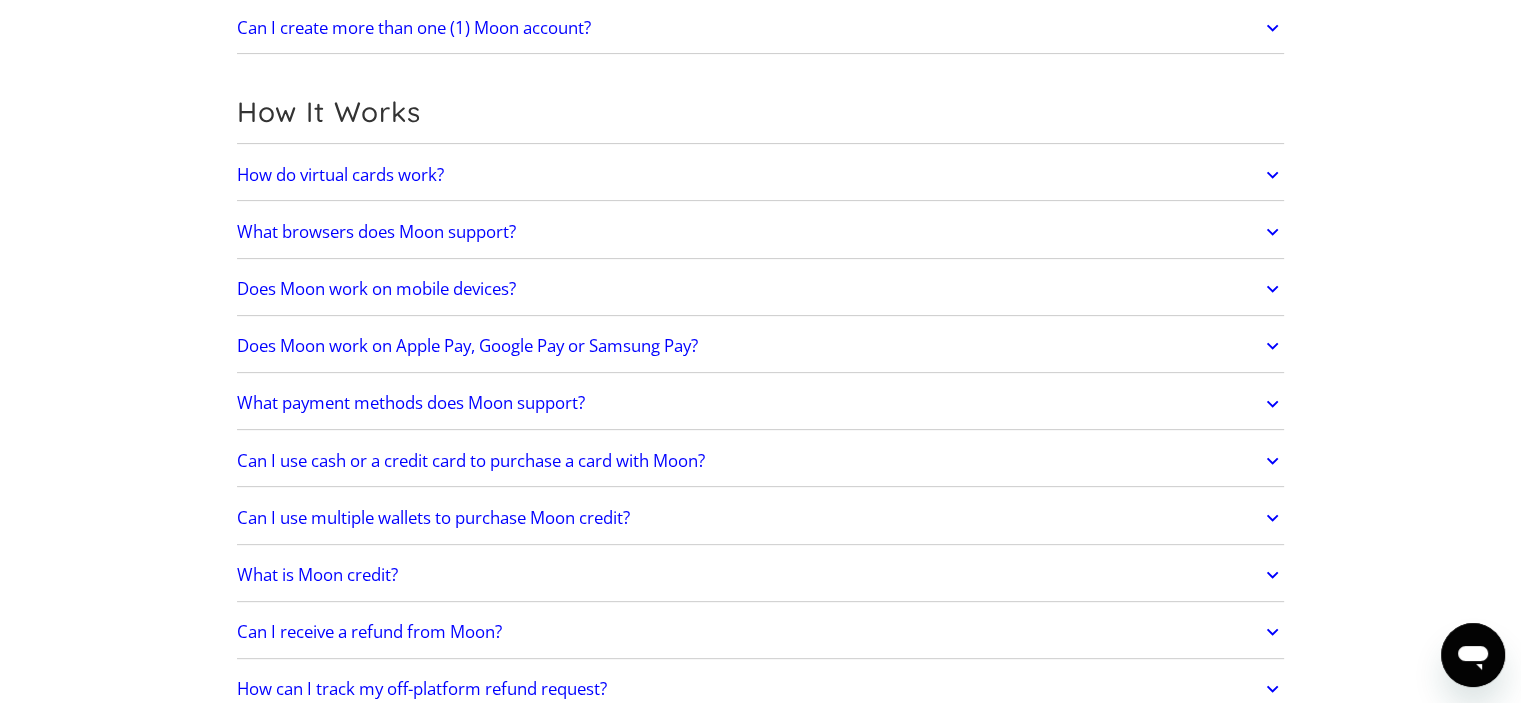 scroll, scrollTop: 600, scrollLeft: 0, axis: vertical 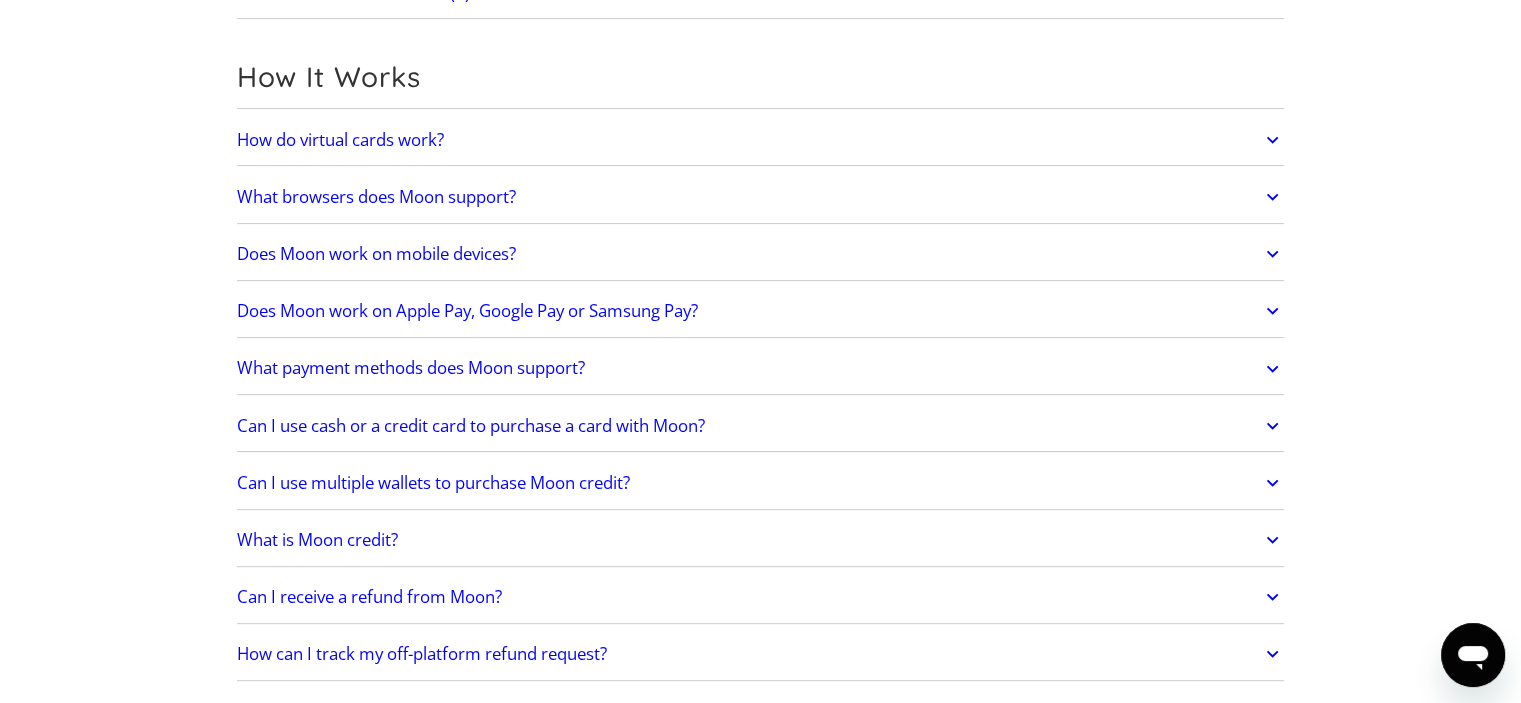 click on "Does Moon work on Apple Pay, Google Pay or Samsung Pay?" at bounding box center [761, 311] 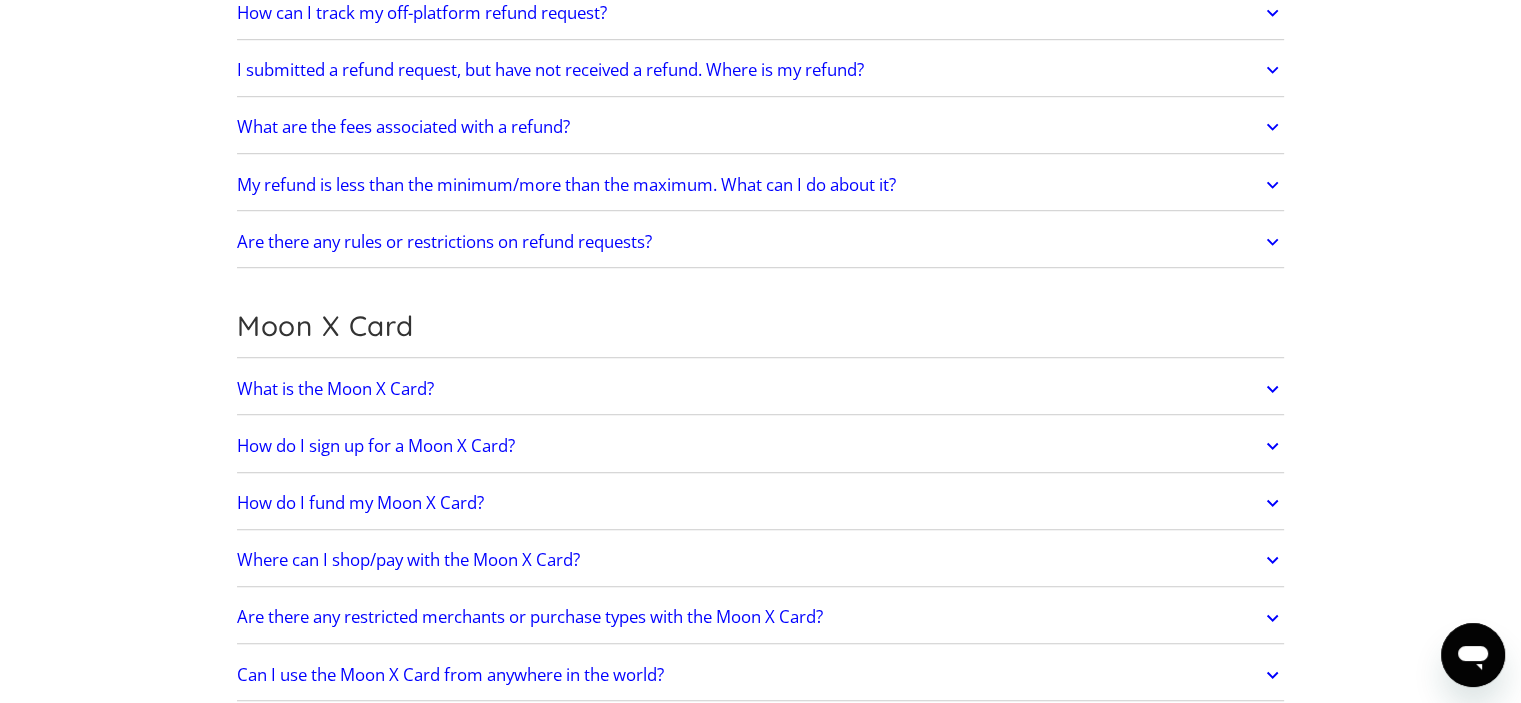 scroll, scrollTop: 1400, scrollLeft: 0, axis: vertical 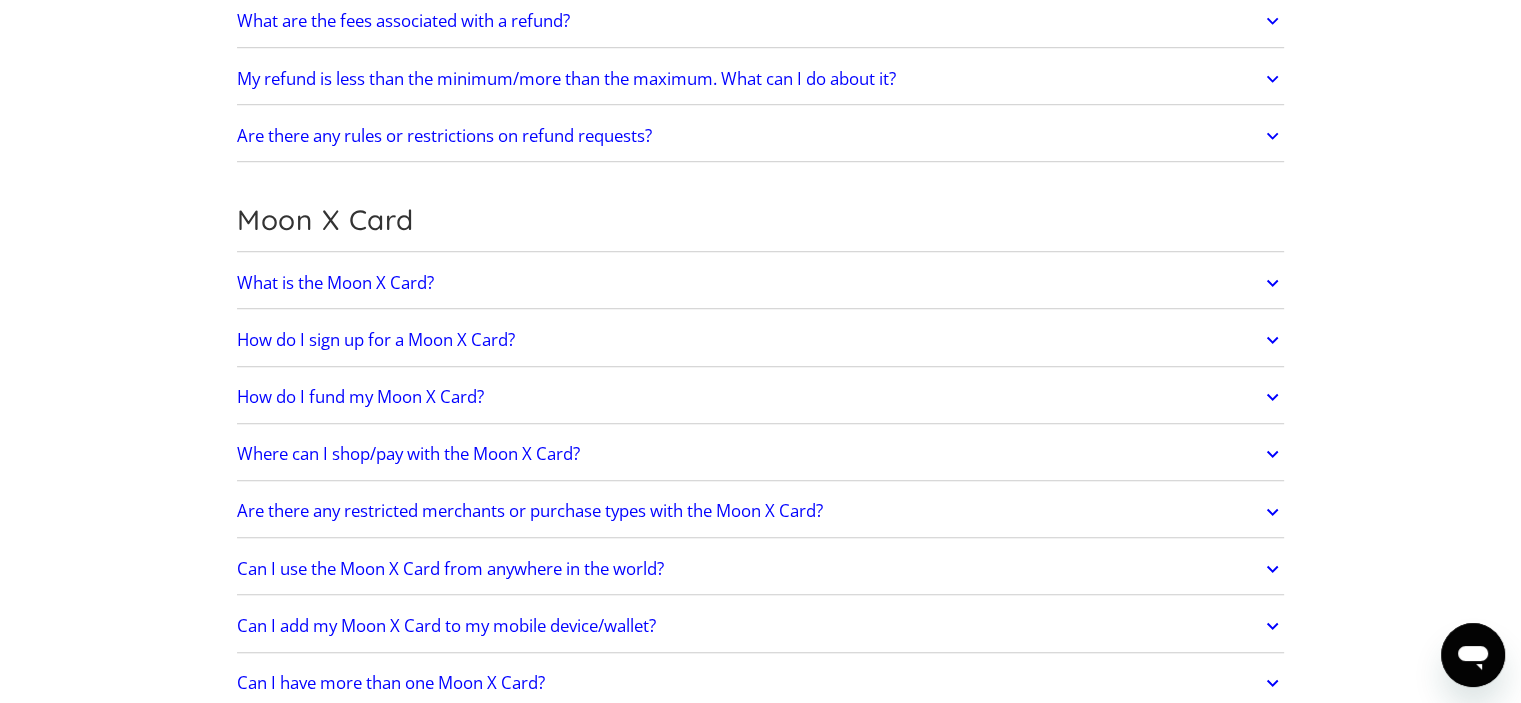 click on "What is the Moon X Card?" at bounding box center [761, 283] 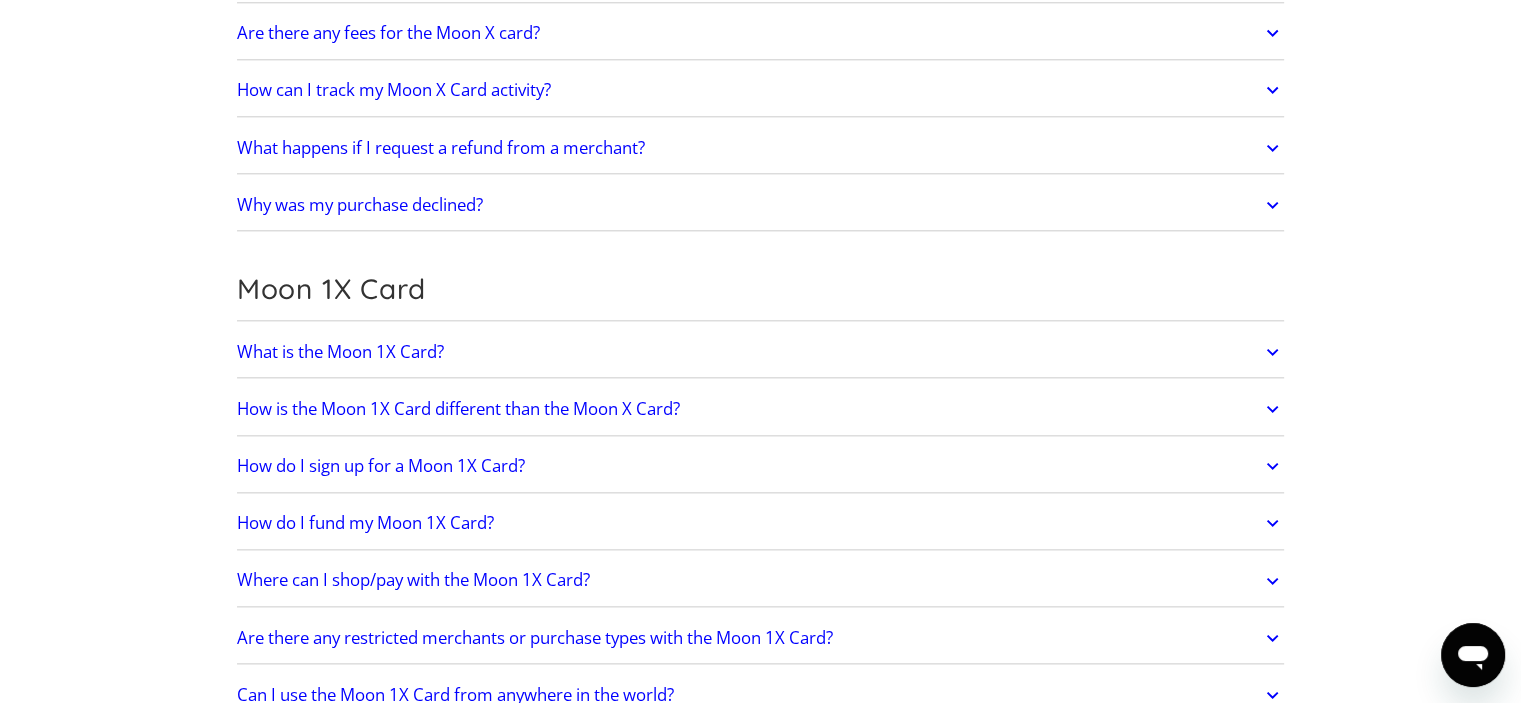 scroll, scrollTop: 2300, scrollLeft: 0, axis: vertical 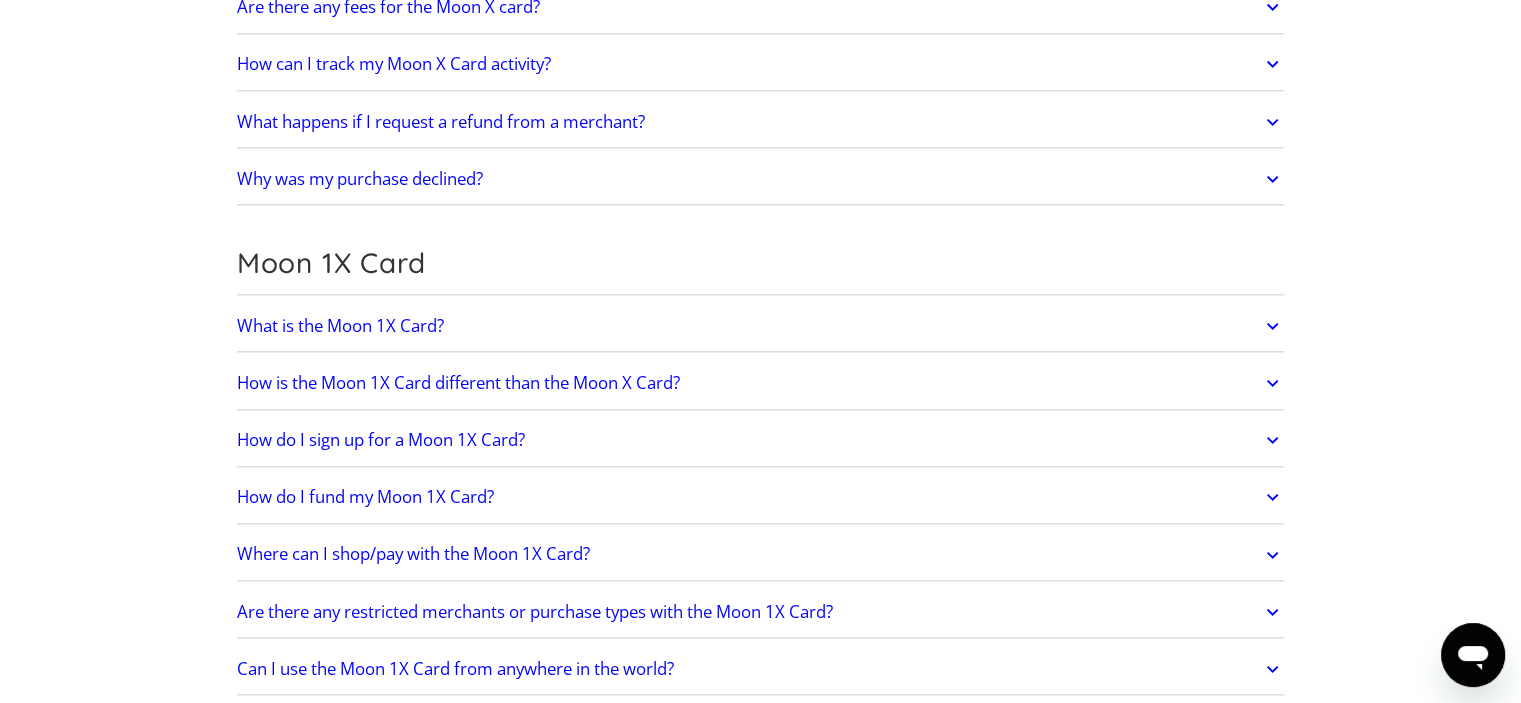 click on "What is the Moon 1X Card?" at bounding box center (761, -617) 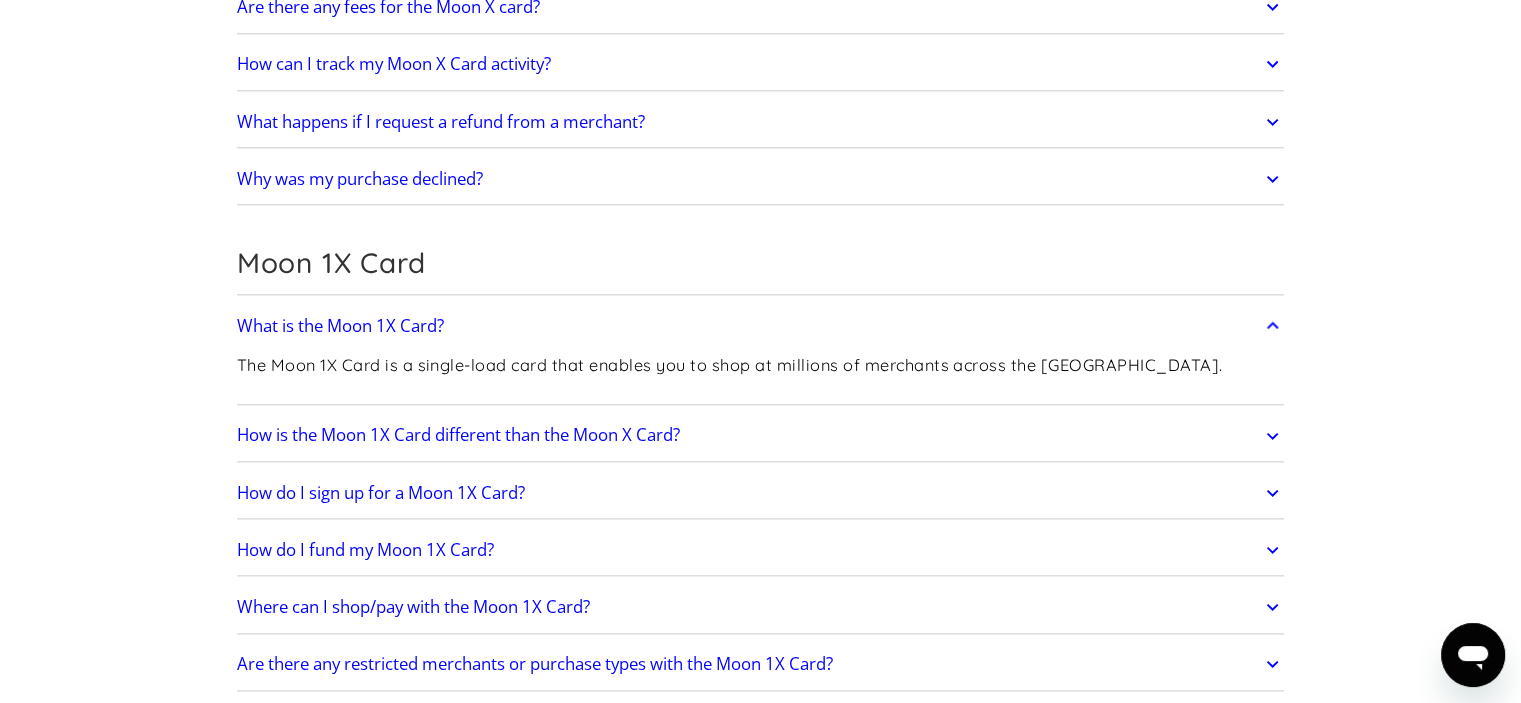 scroll, scrollTop: 2400, scrollLeft: 0, axis: vertical 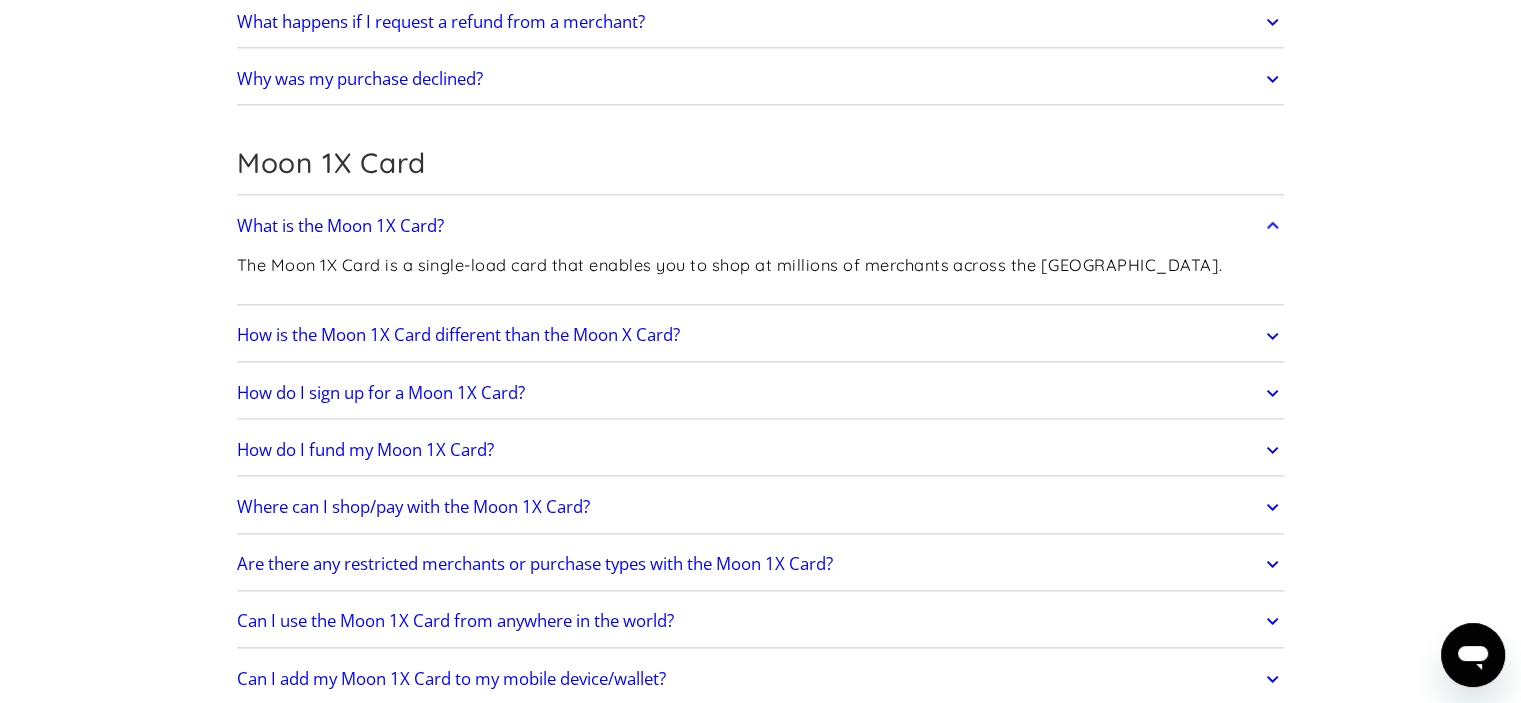 click on "How do I sign up for a Moon 1X Card?" at bounding box center (761, -607) 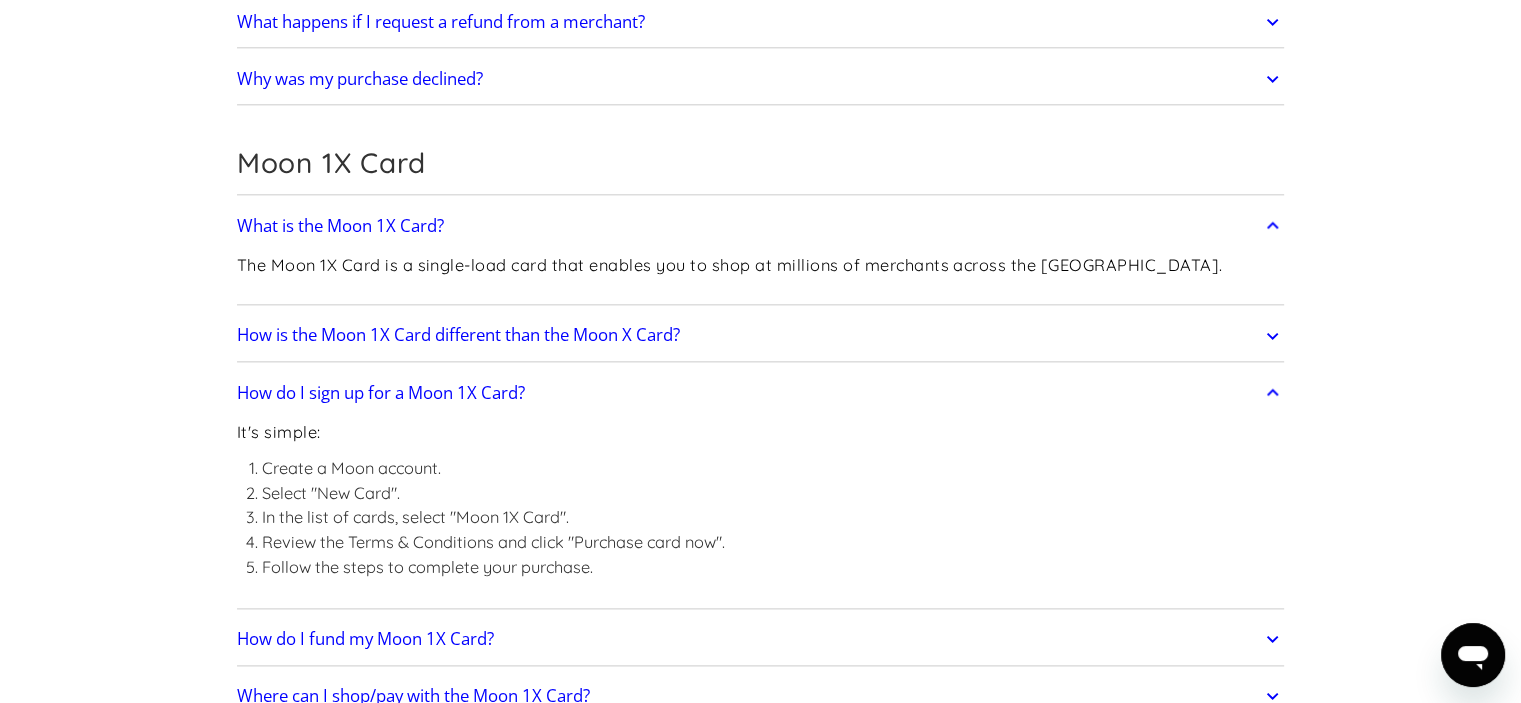 click on "How do I sign up for a Moon 1X Card?" at bounding box center (761, -607) 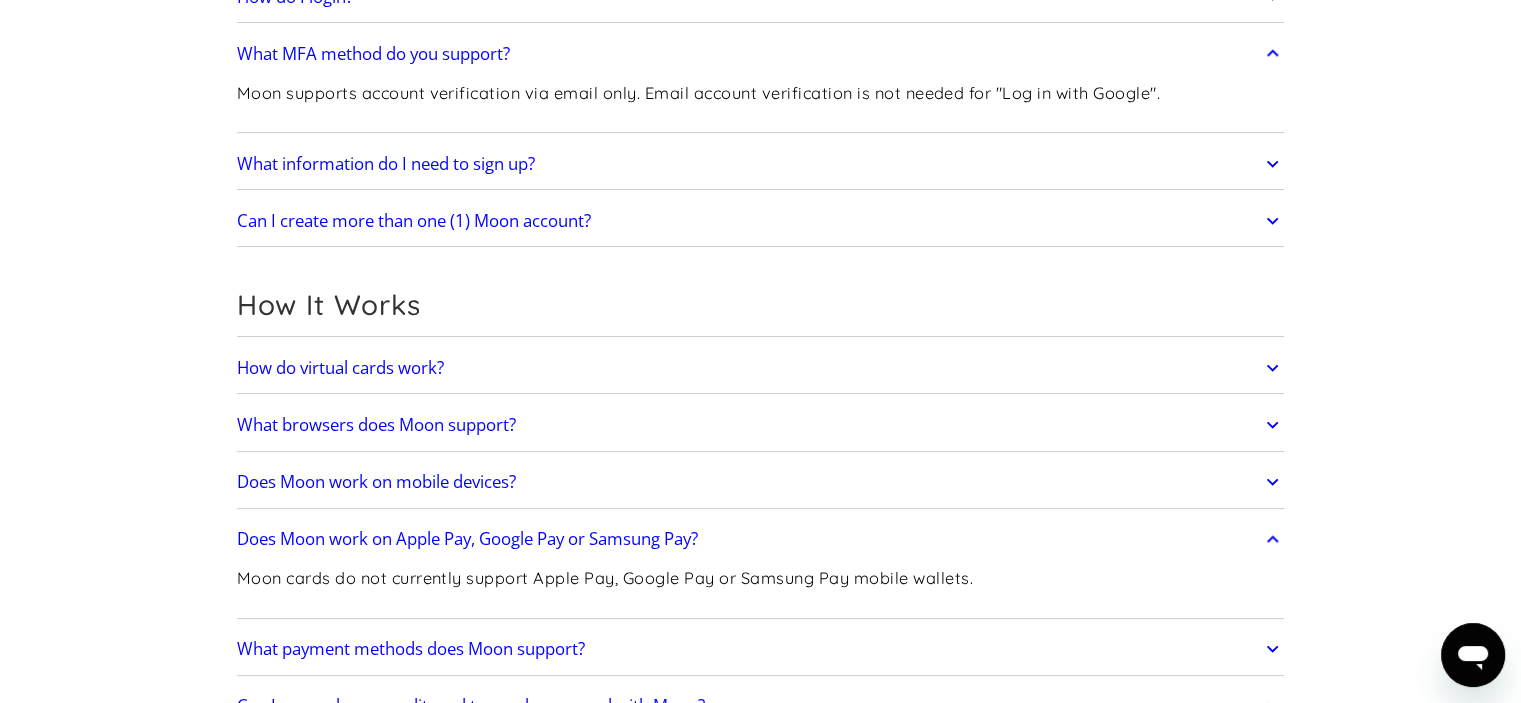 scroll, scrollTop: 0, scrollLeft: 0, axis: both 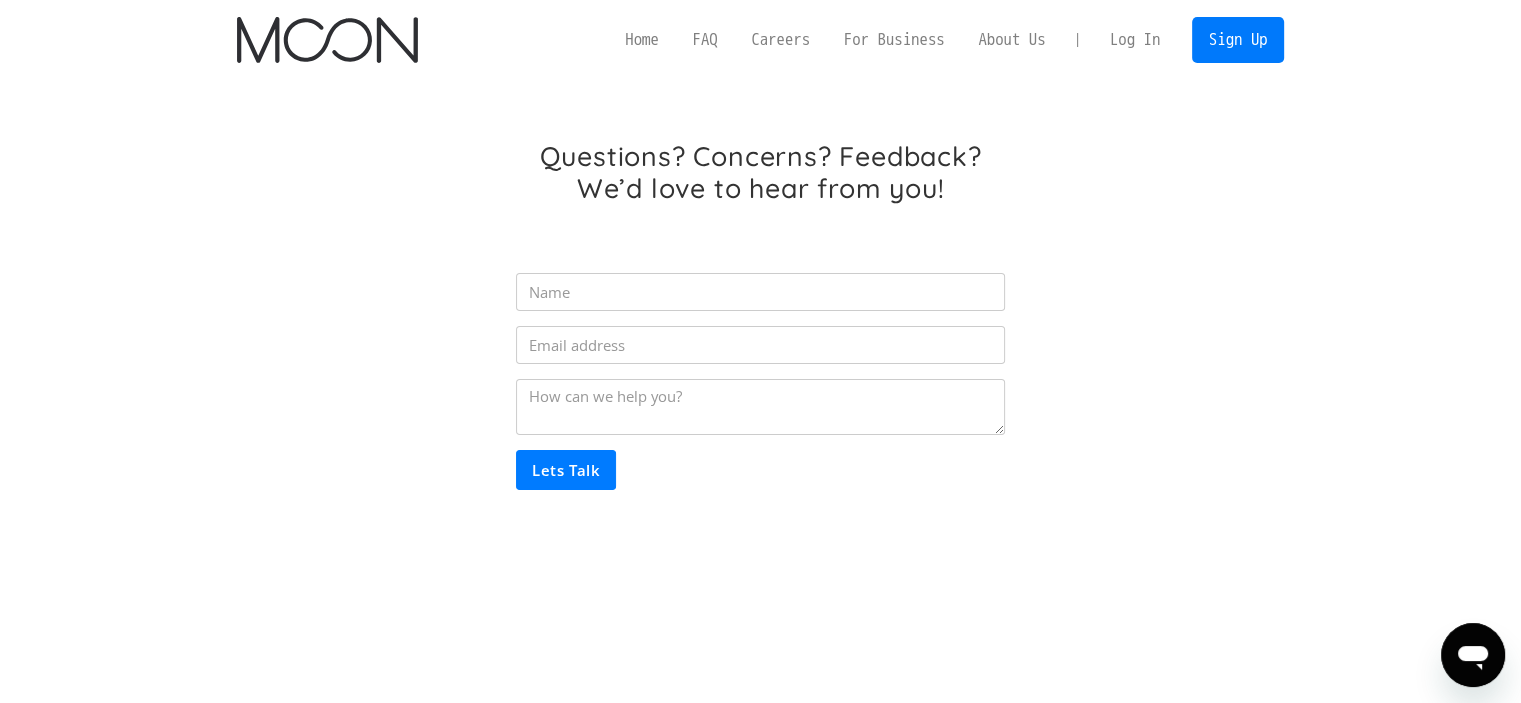 click on "Log In" at bounding box center [1135, 40] 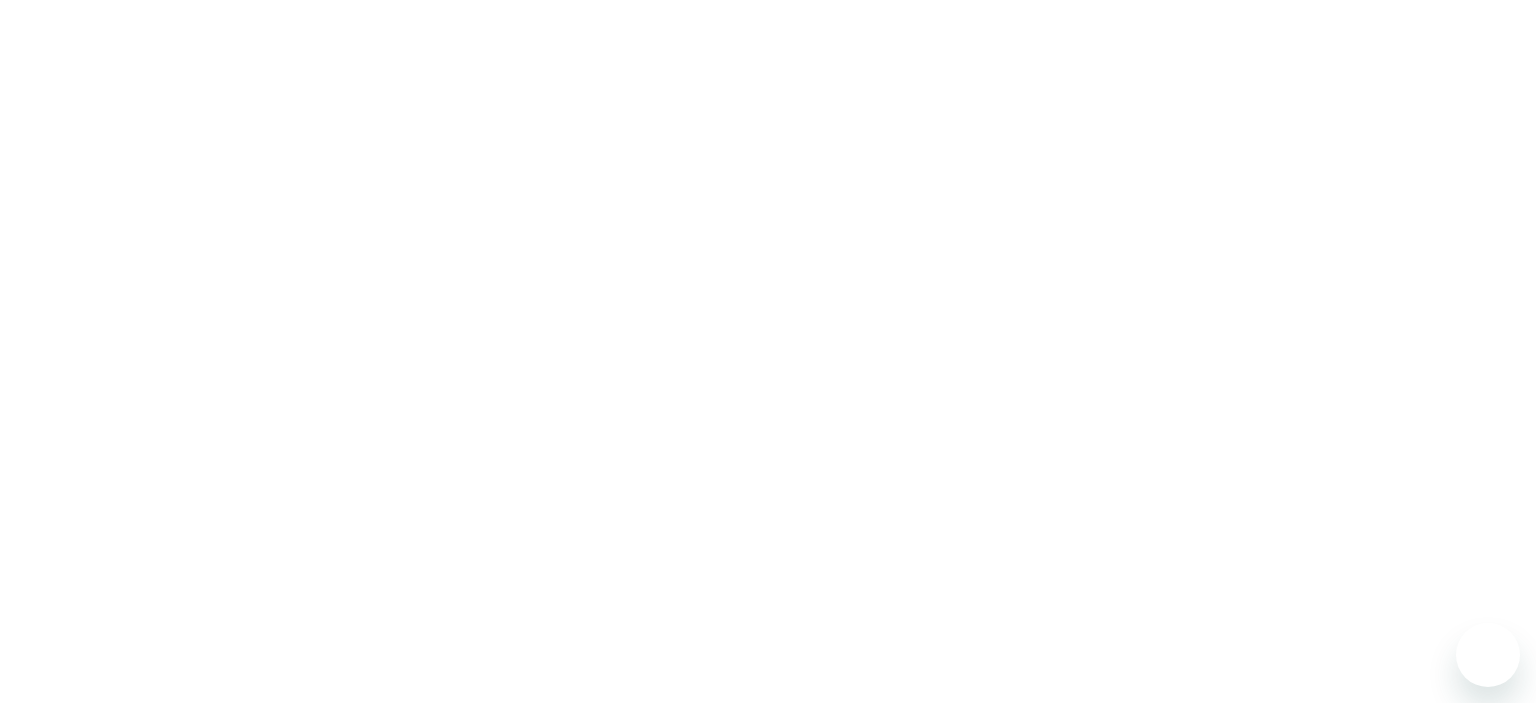 scroll, scrollTop: 0, scrollLeft: 0, axis: both 